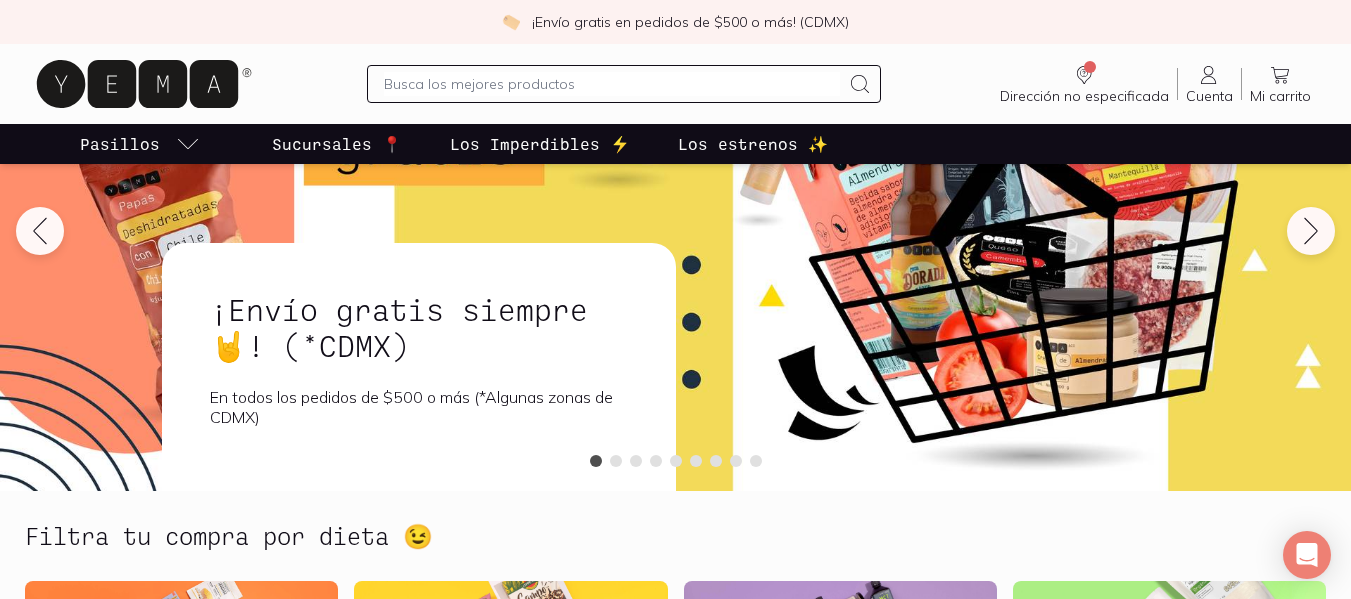 scroll, scrollTop: 0, scrollLeft: 0, axis: both 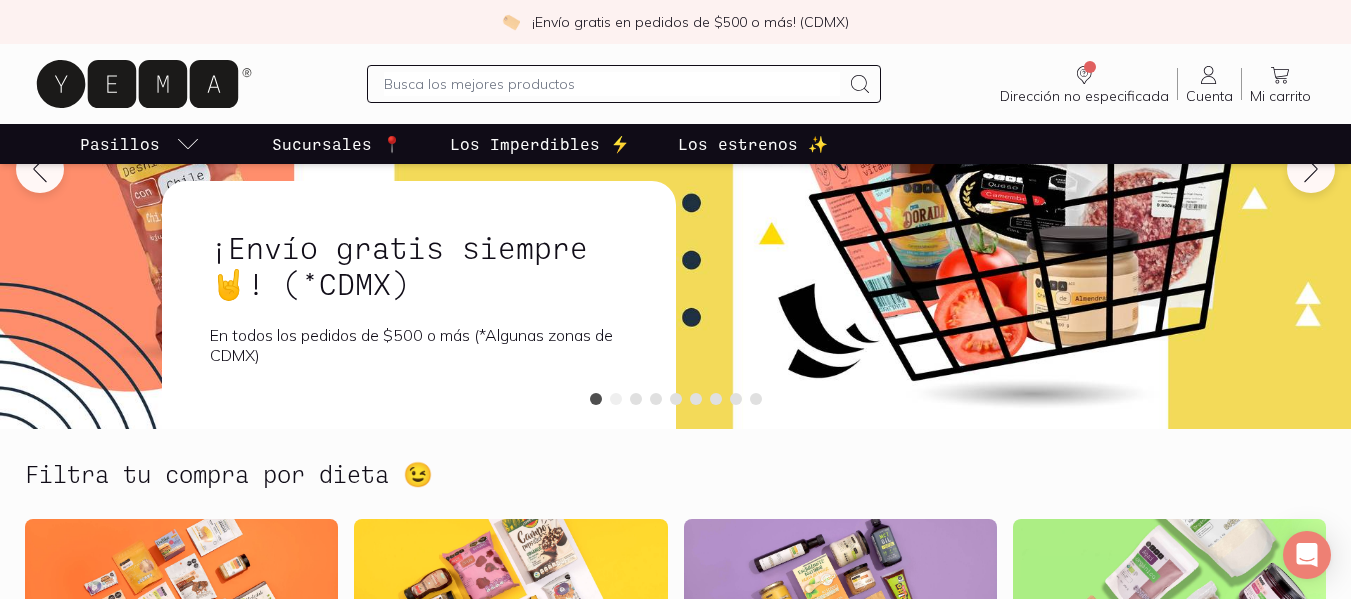 click at bounding box center [616, 399] 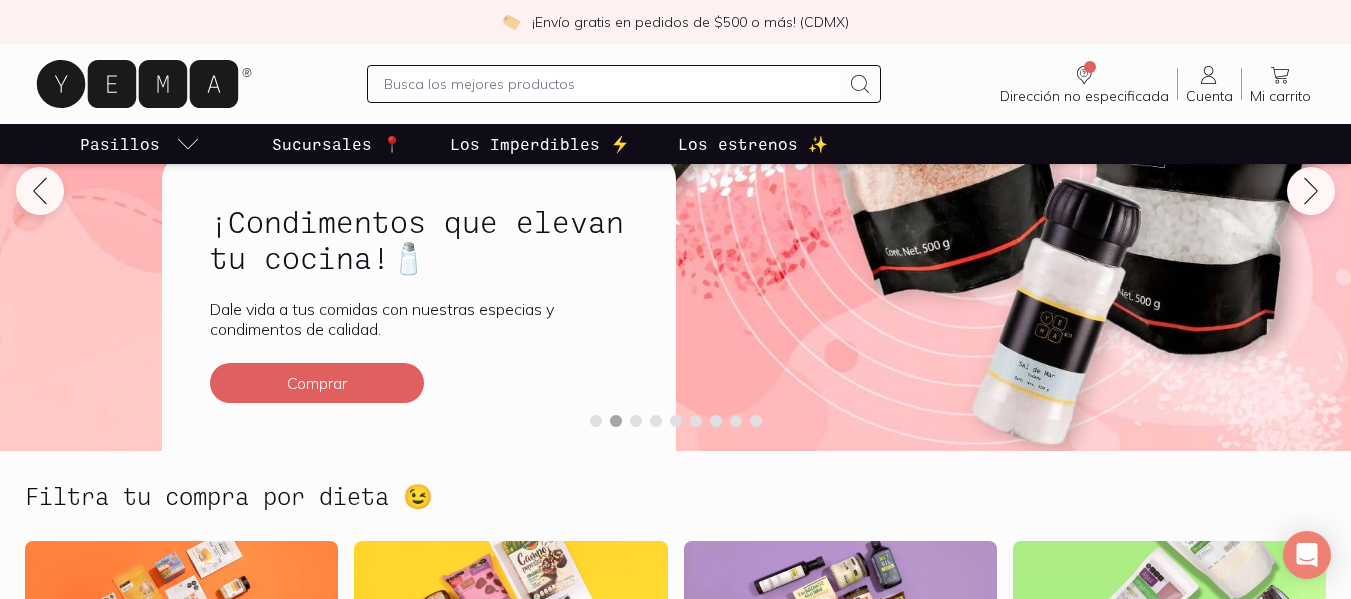 scroll, scrollTop: 232, scrollLeft: 0, axis: vertical 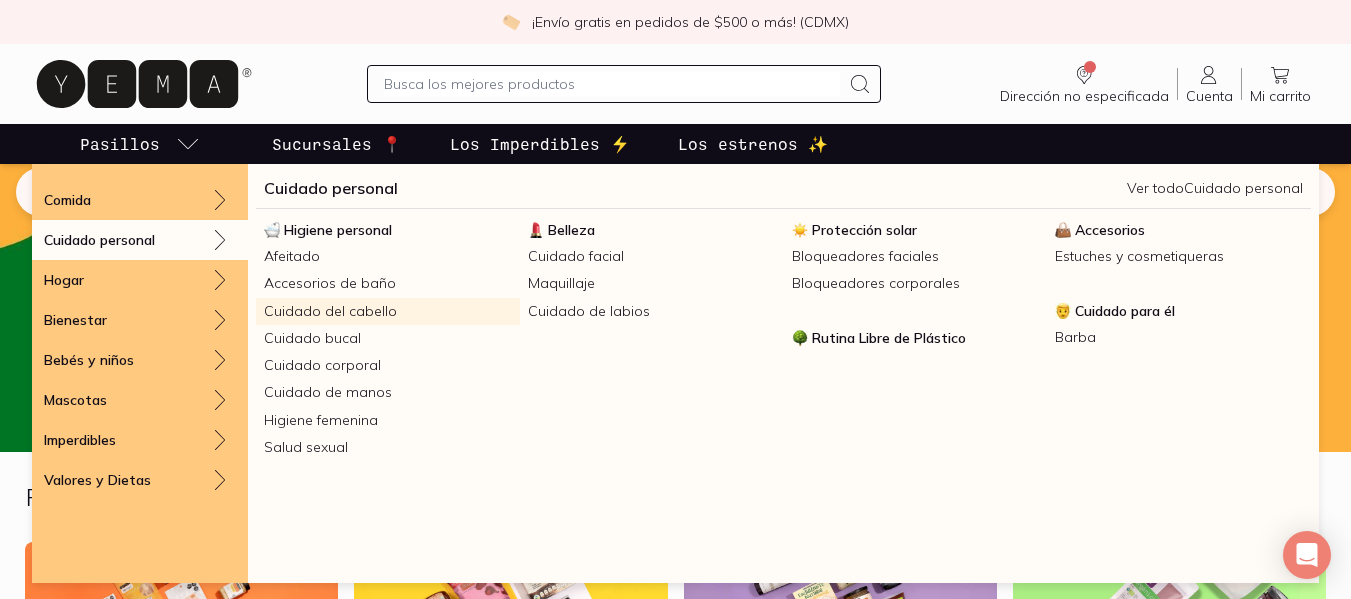 click on "Cuidado del cabello" at bounding box center (388, 311) 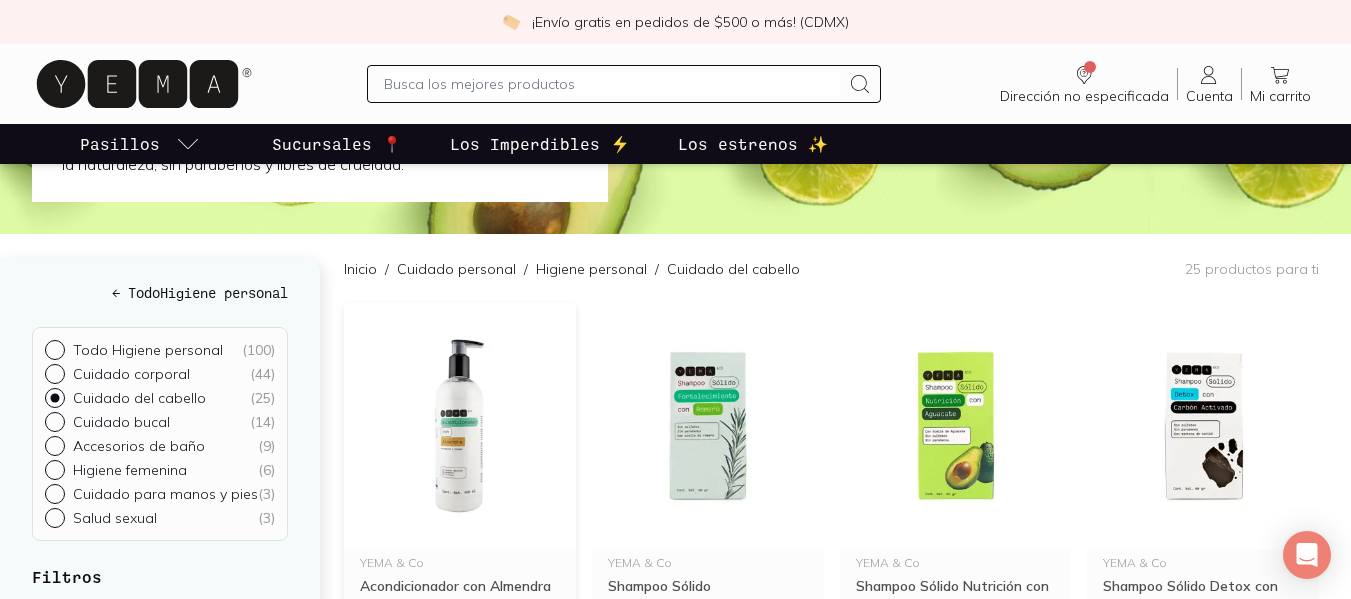 scroll, scrollTop: 131, scrollLeft: 0, axis: vertical 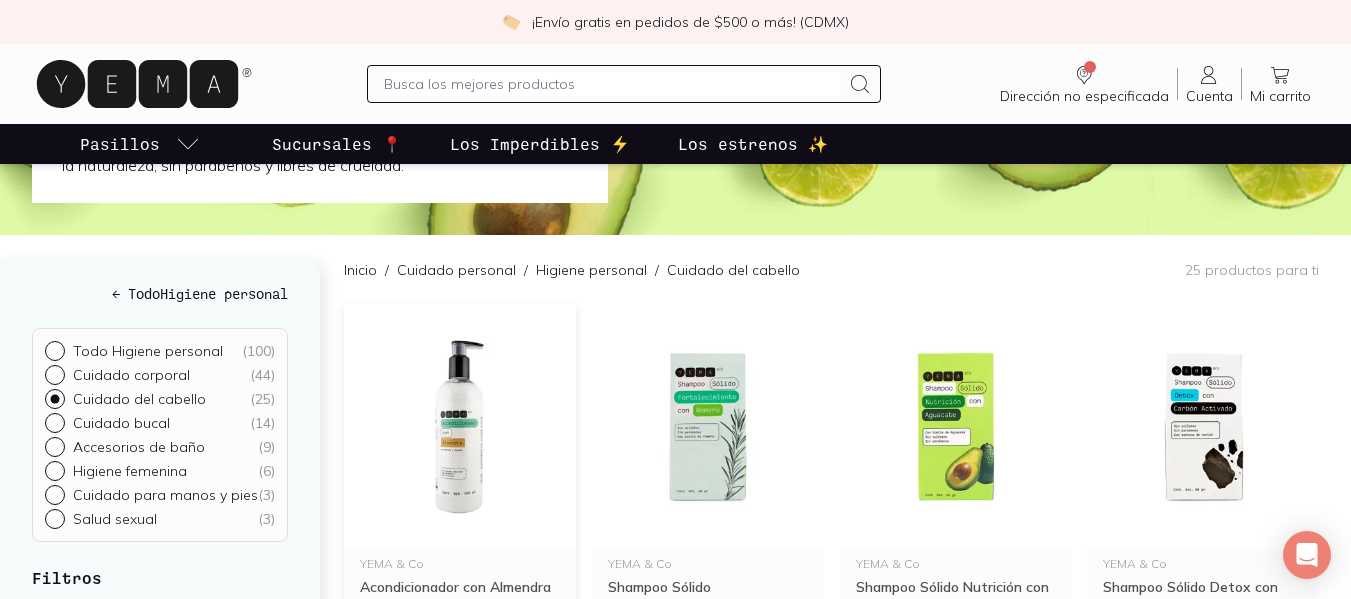 click at bounding box center [460, 427] 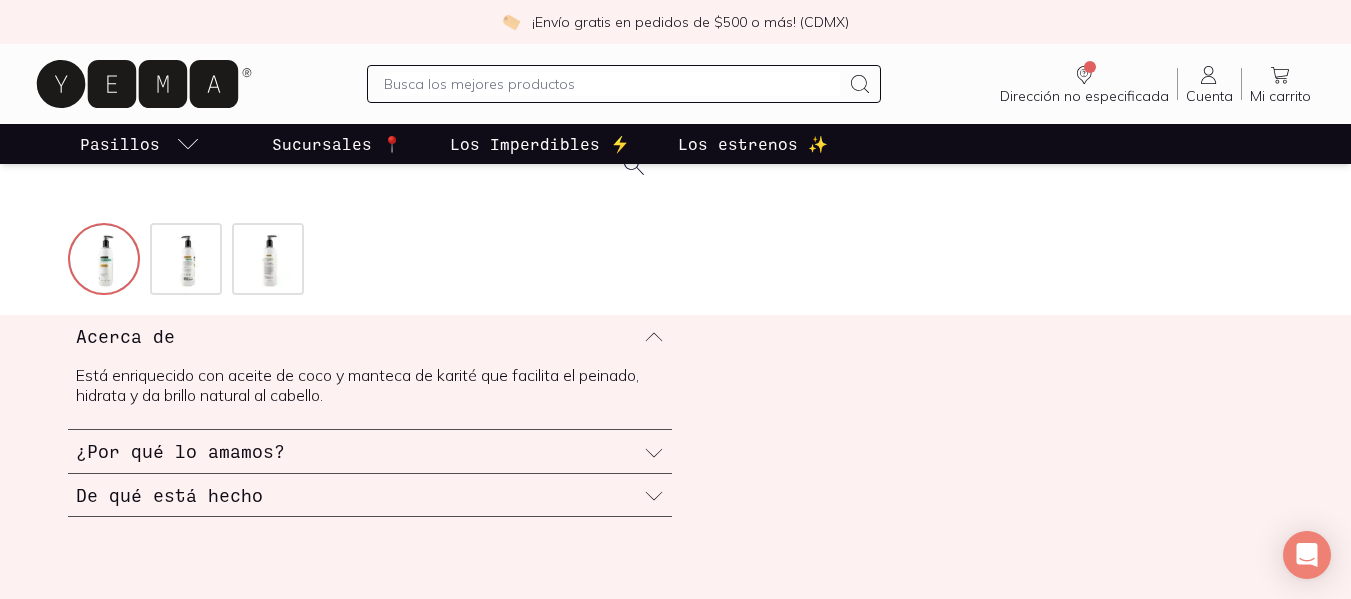scroll, scrollTop: 635, scrollLeft: 0, axis: vertical 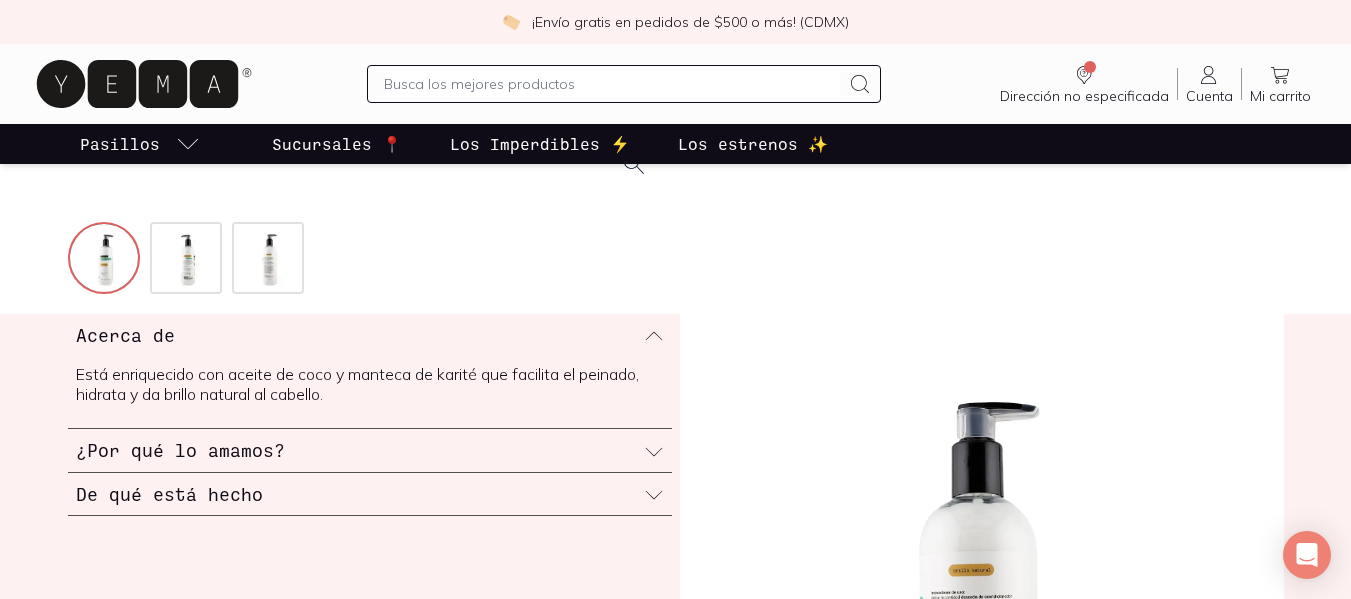 click 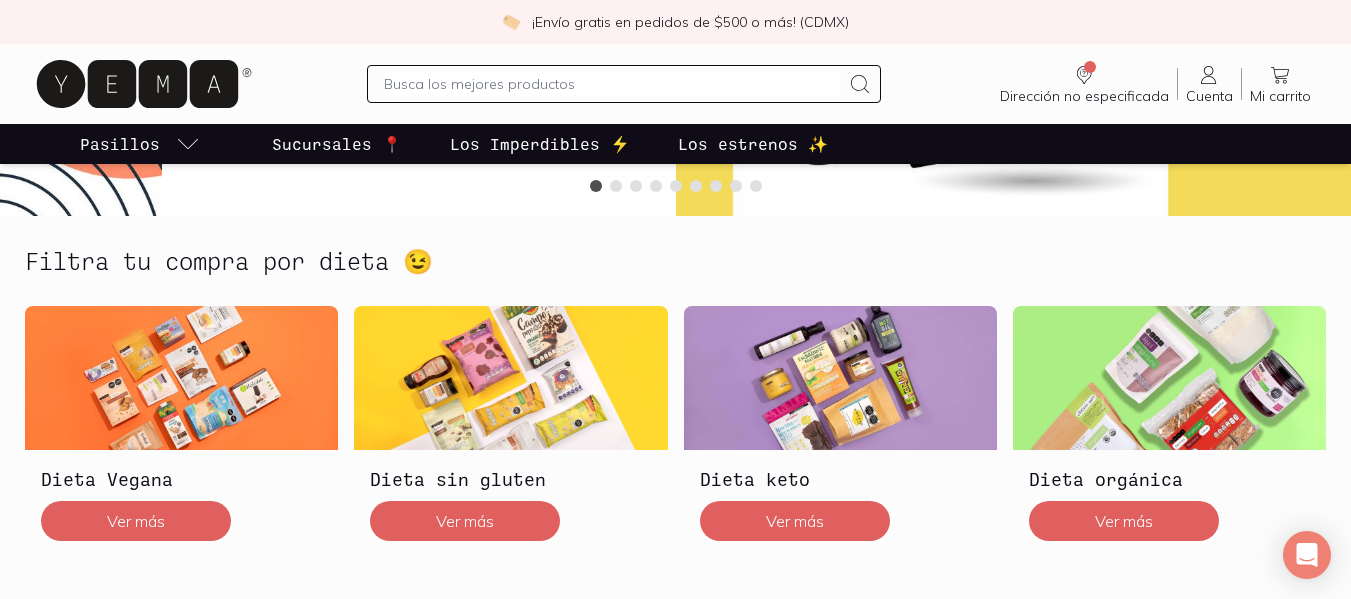 scroll, scrollTop: 469, scrollLeft: 0, axis: vertical 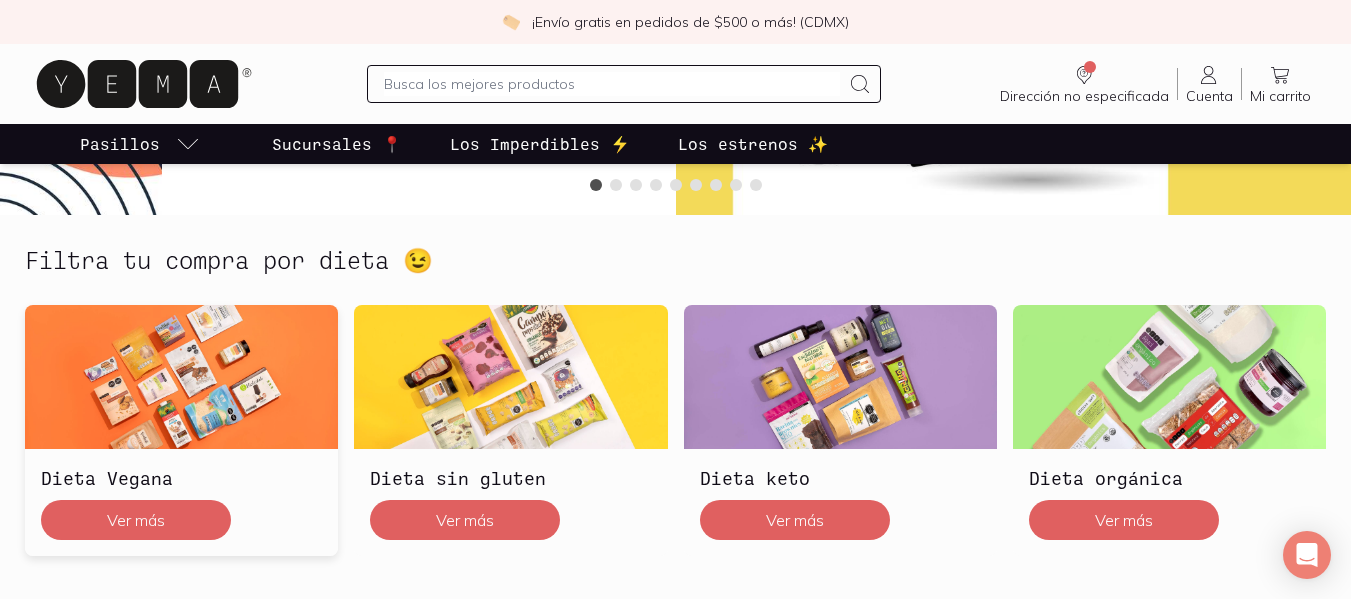 click at bounding box center (181, 377) 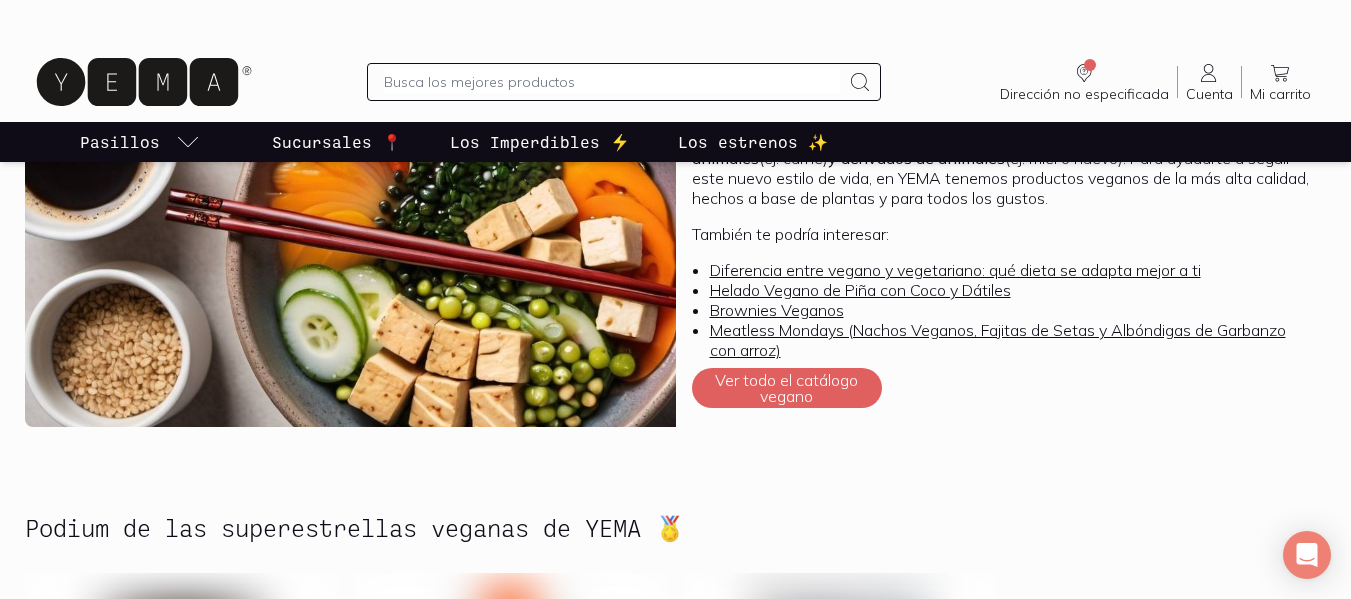 scroll, scrollTop: 0, scrollLeft: 0, axis: both 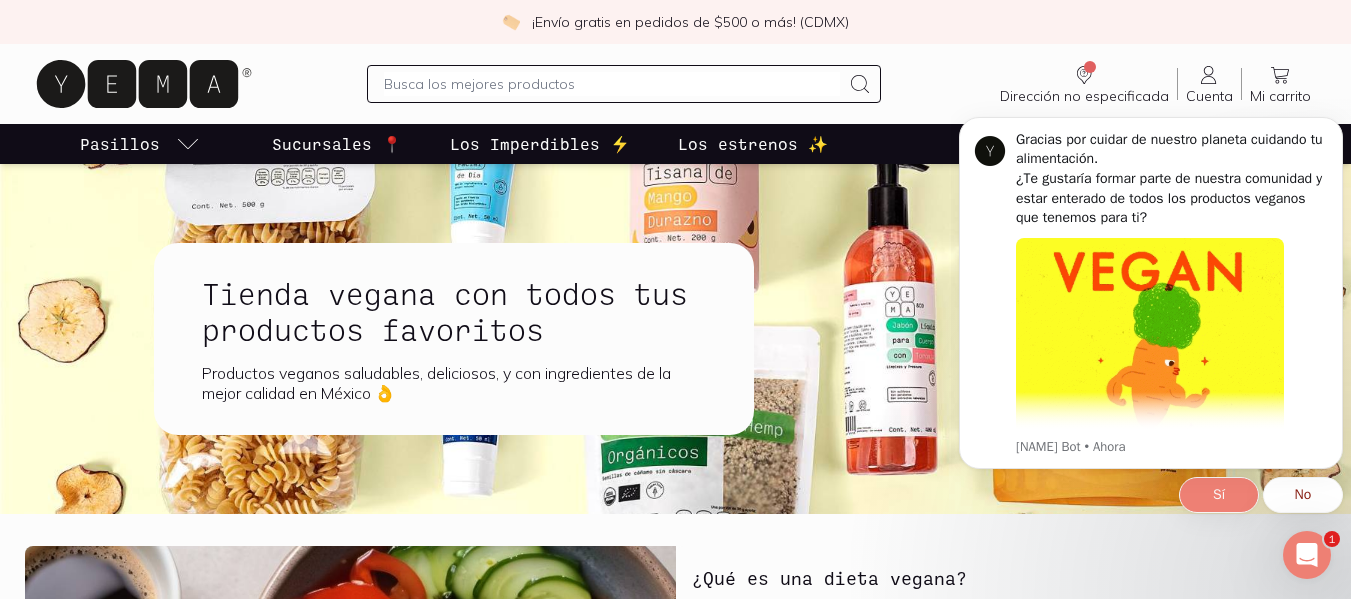 click on "Sí" at bounding box center (1219, 495) 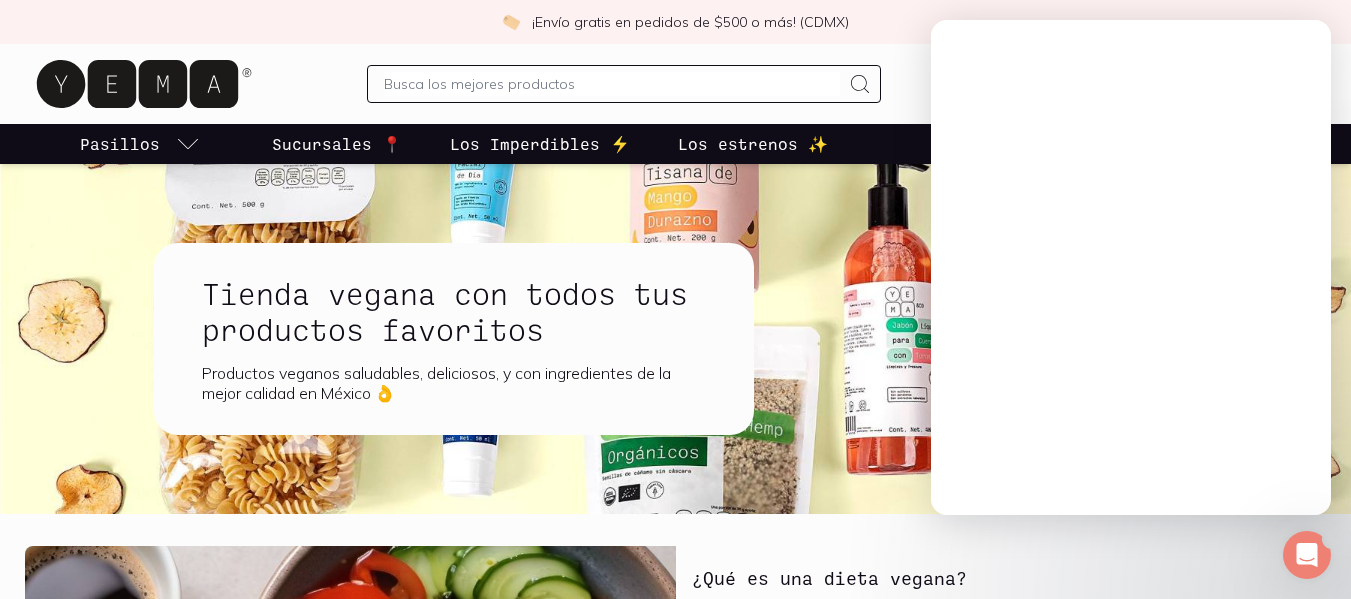 scroll, scrollTop: 0, scrollLeft: 0, axis: both 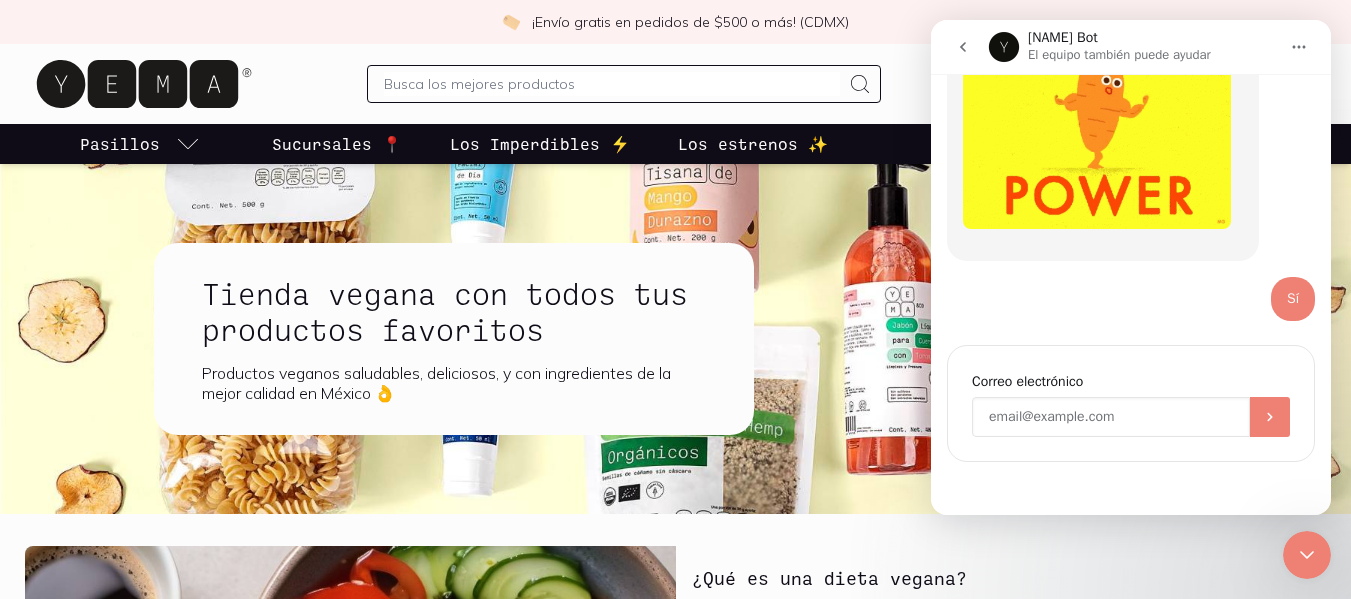 click at bounding box center (1111, 417) 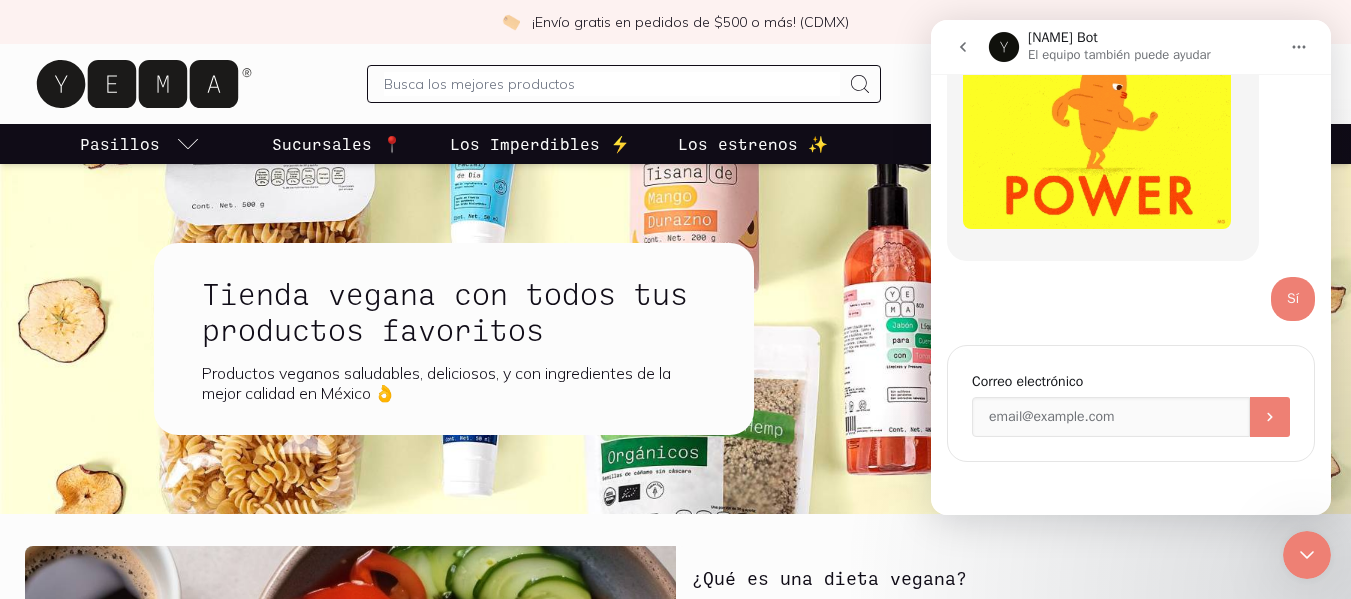 type on "[EMAIL]" 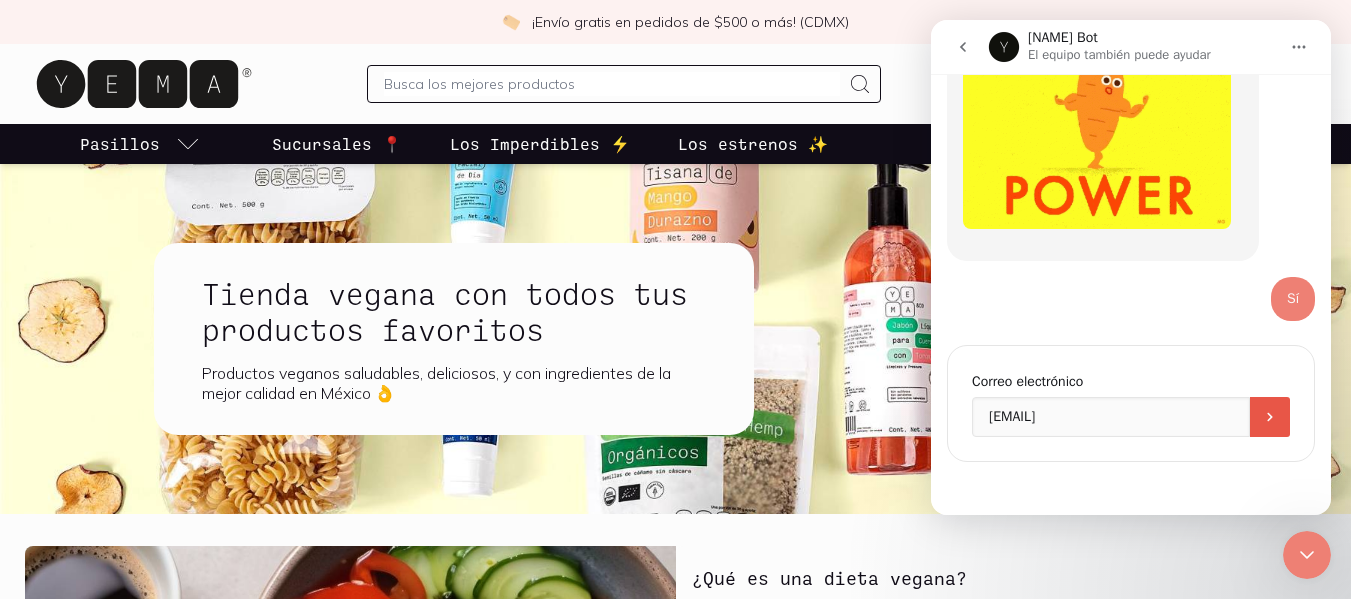 click 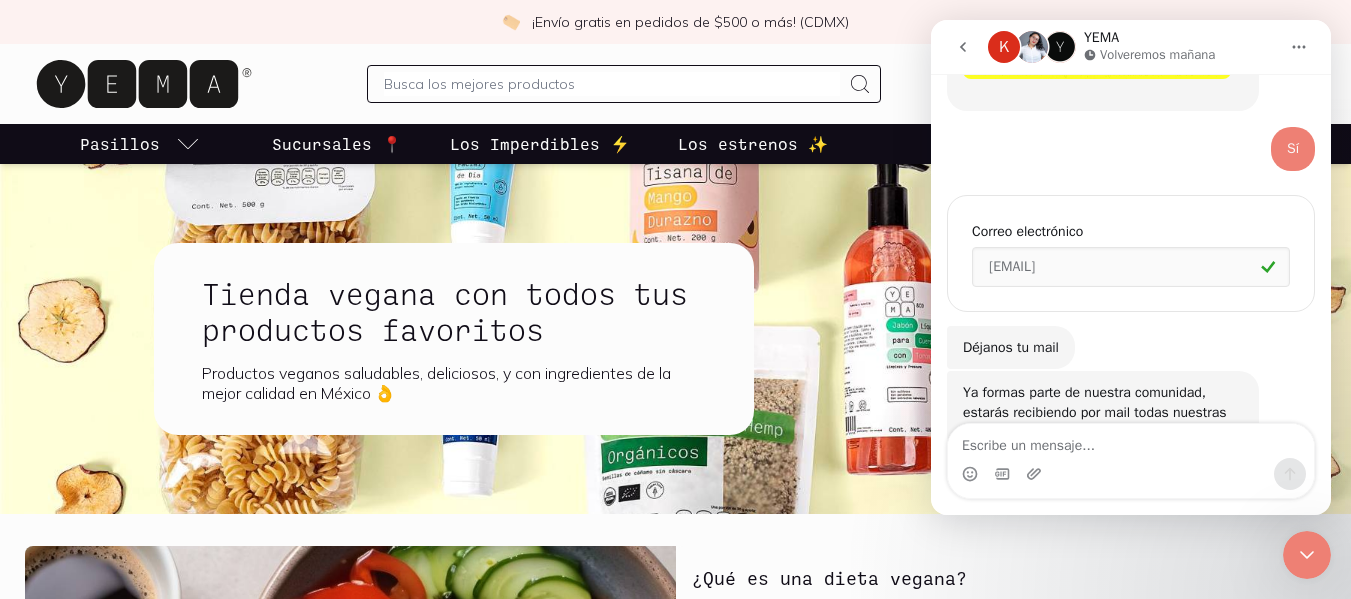 scroll, scrollTop: 593, scrollLeft: 0, axis: vertical 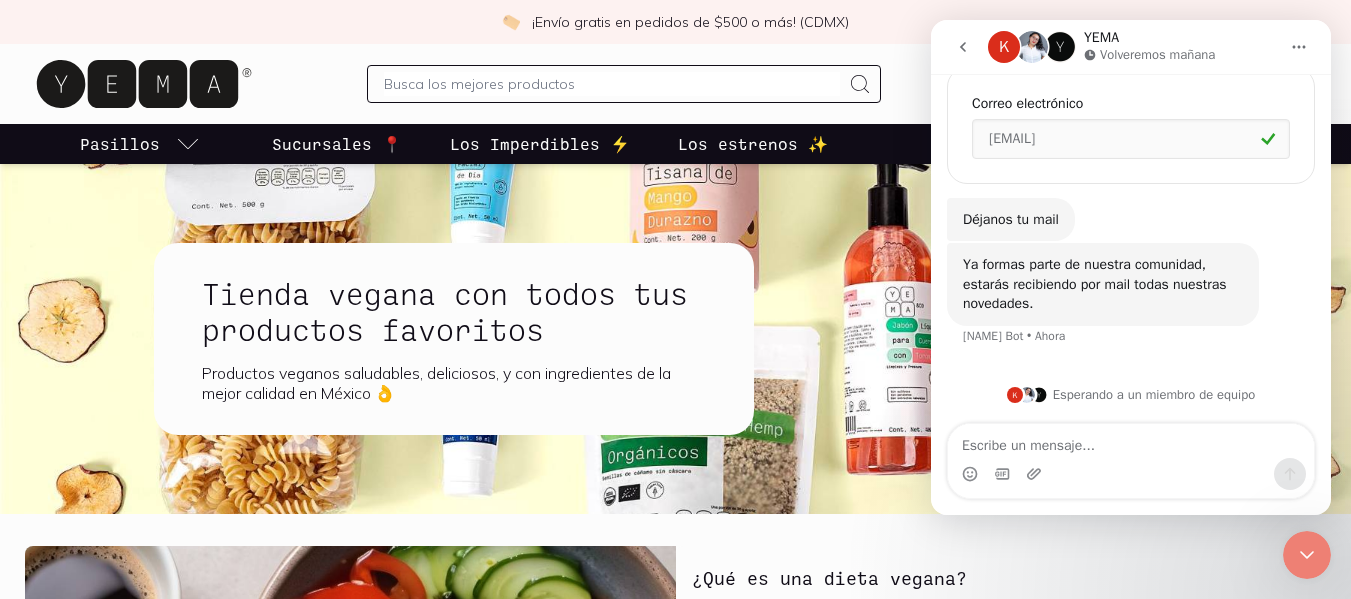 click at bounding box center [1299, 47] 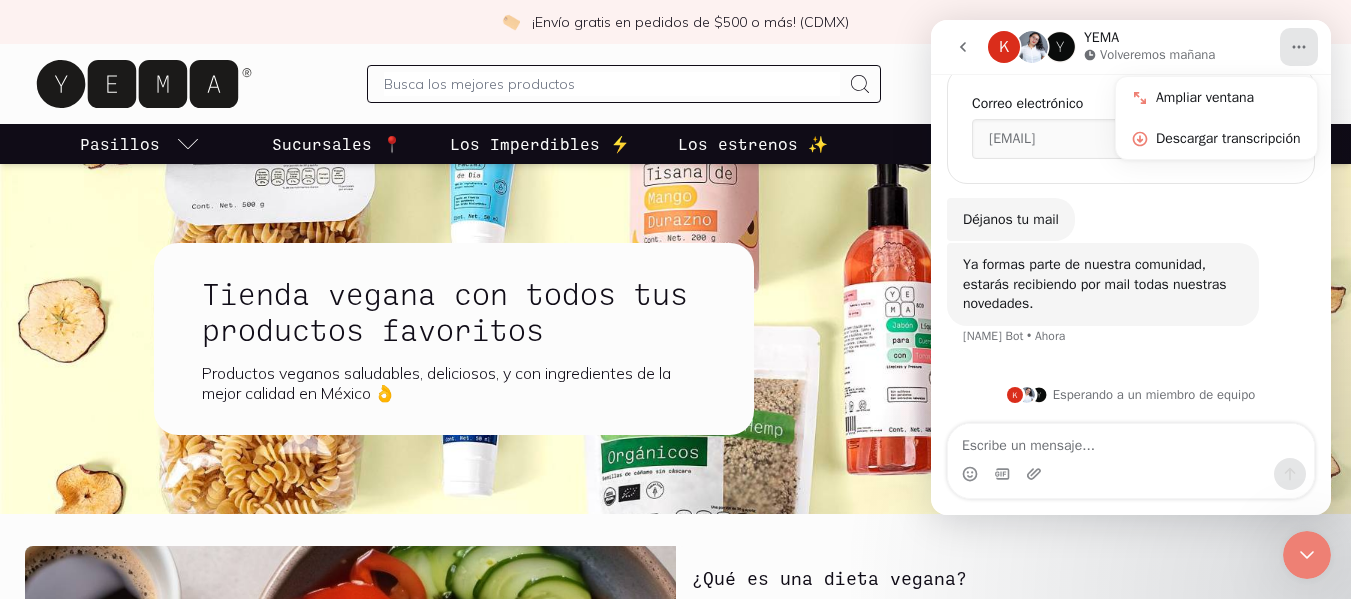 click at bounding box center (1307, 555) 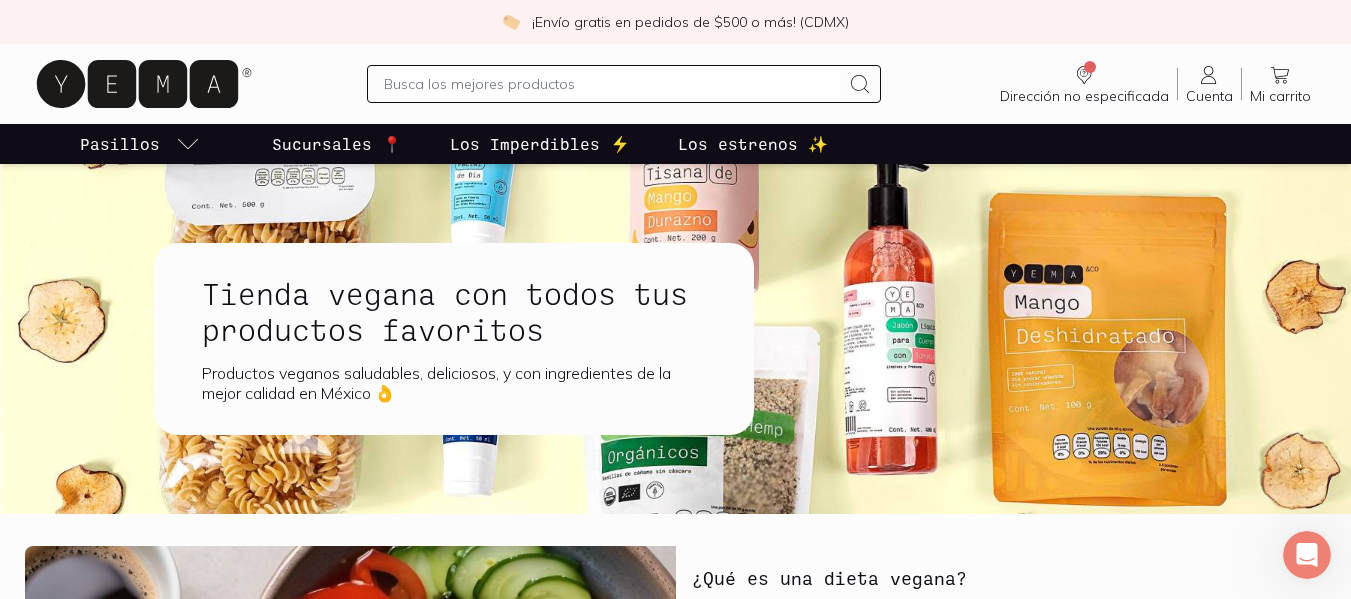 scroll, scrollTop: 0, scrollLeft: 0, axis: both 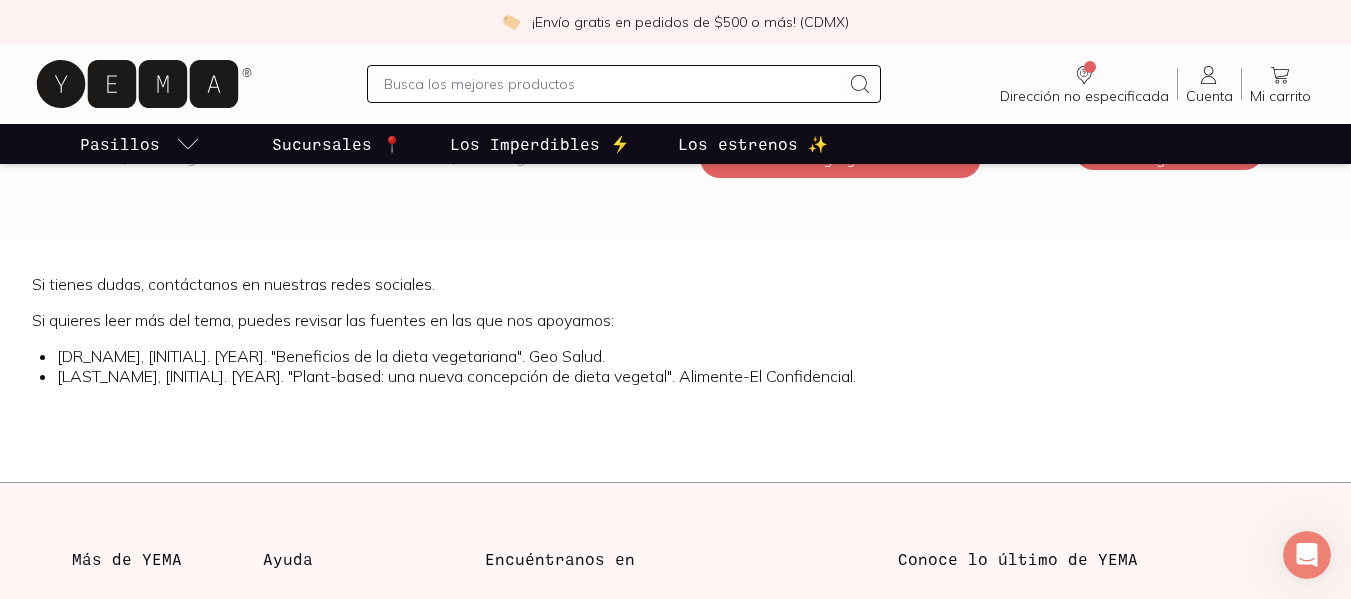 click on "Sucursales 📍" at bounding box center [337, 144] 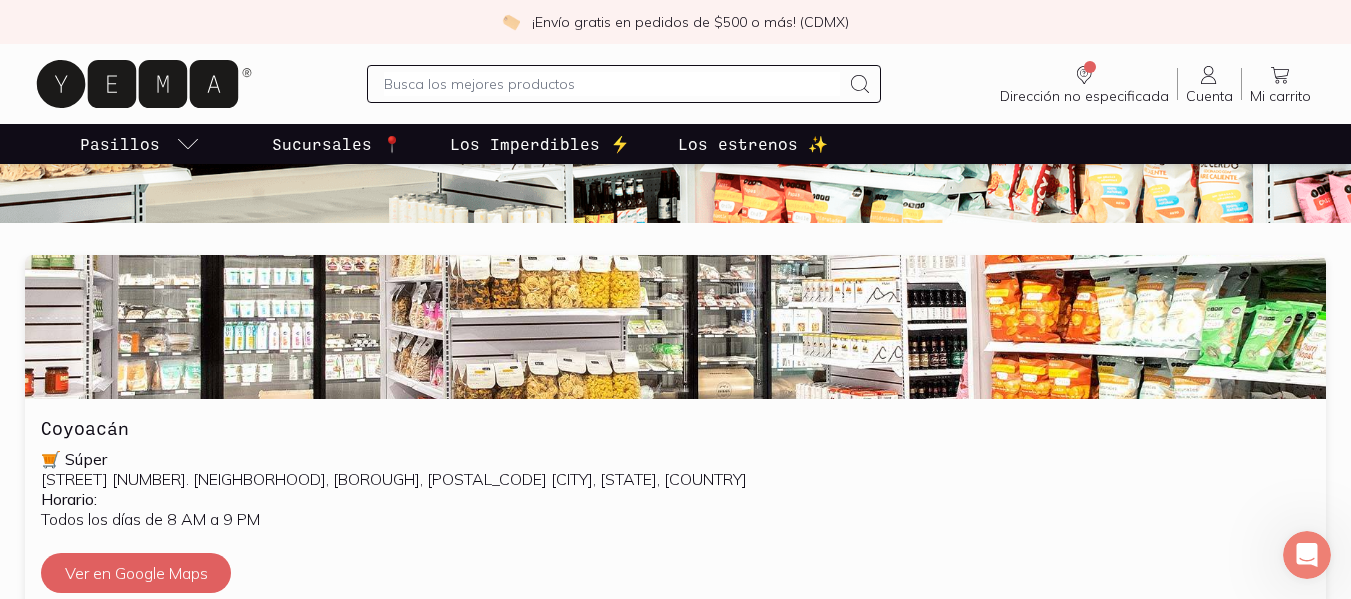 scroll, scrollTop: 0, scrollLeft: 0, axis: both 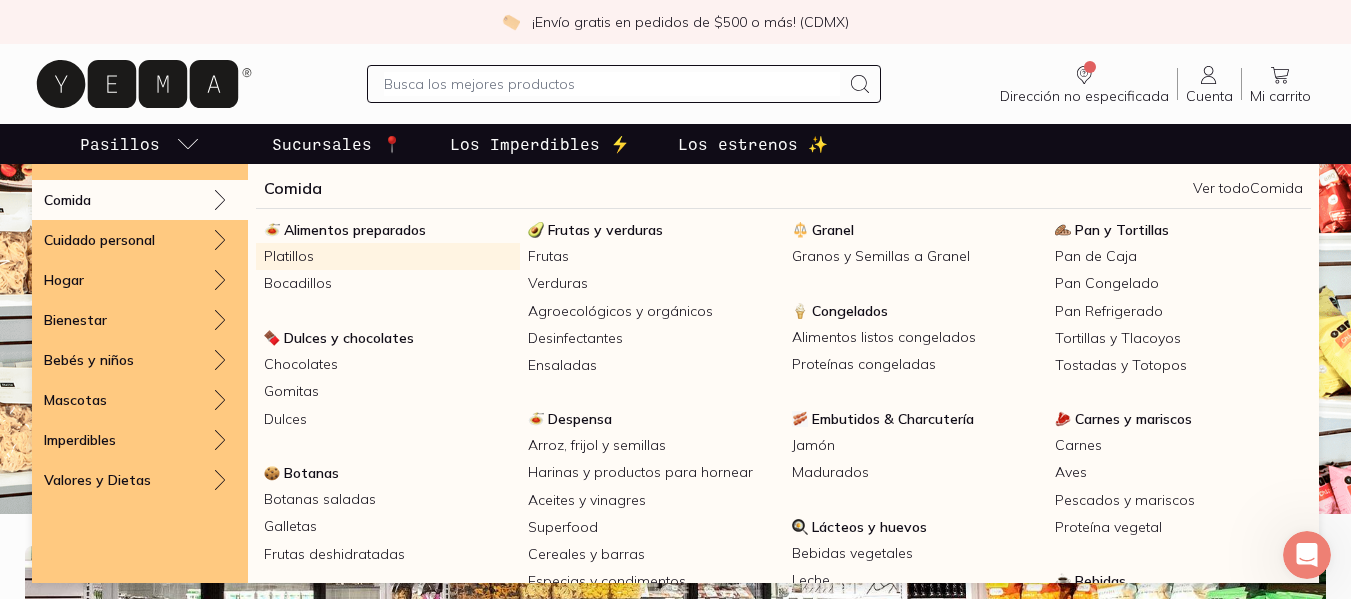 click on "Platillos" at bounding box center [388, 256] 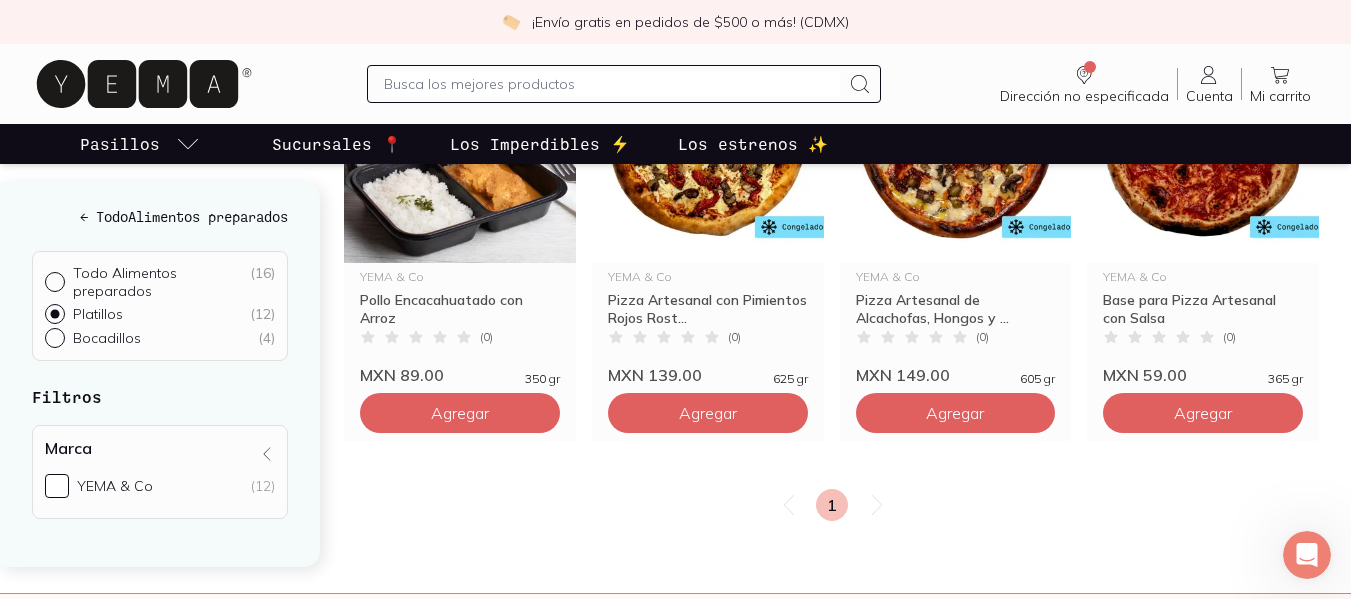 scroll, scrollTop: 1297, scrollLeft: 0, axis: vertical 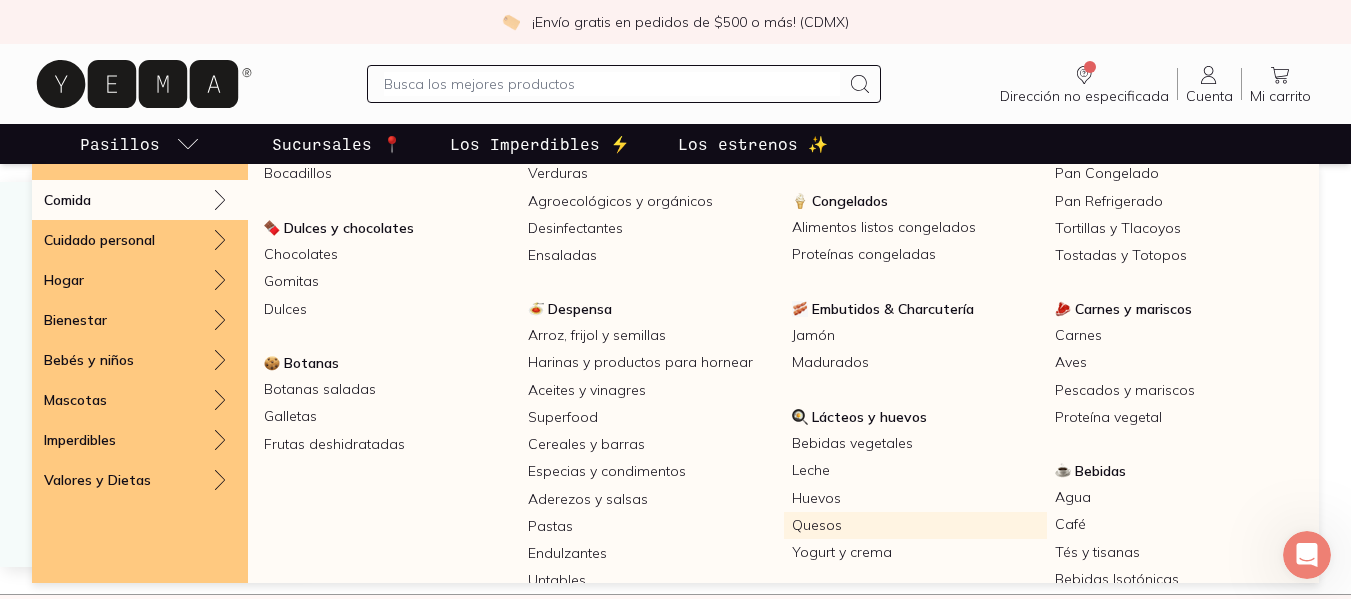 click on "Quesos" at bounding box center (916, 525) 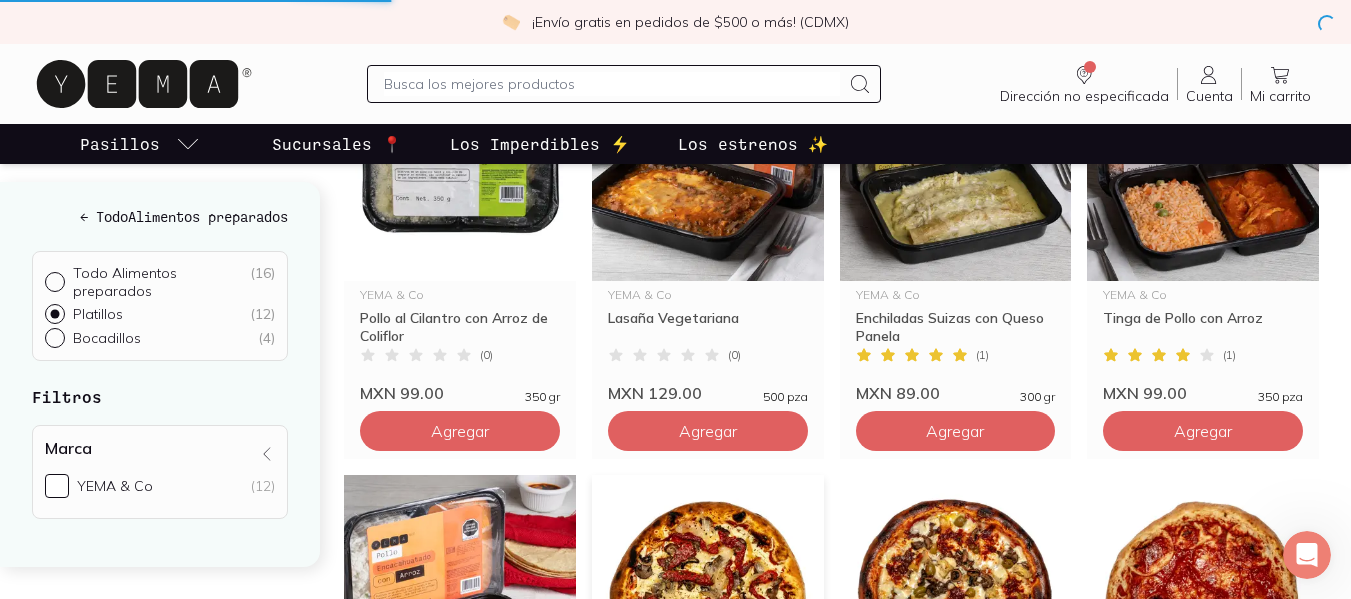 scroll, scrollTop: 451, scrollLeft: 0, axis: vertical 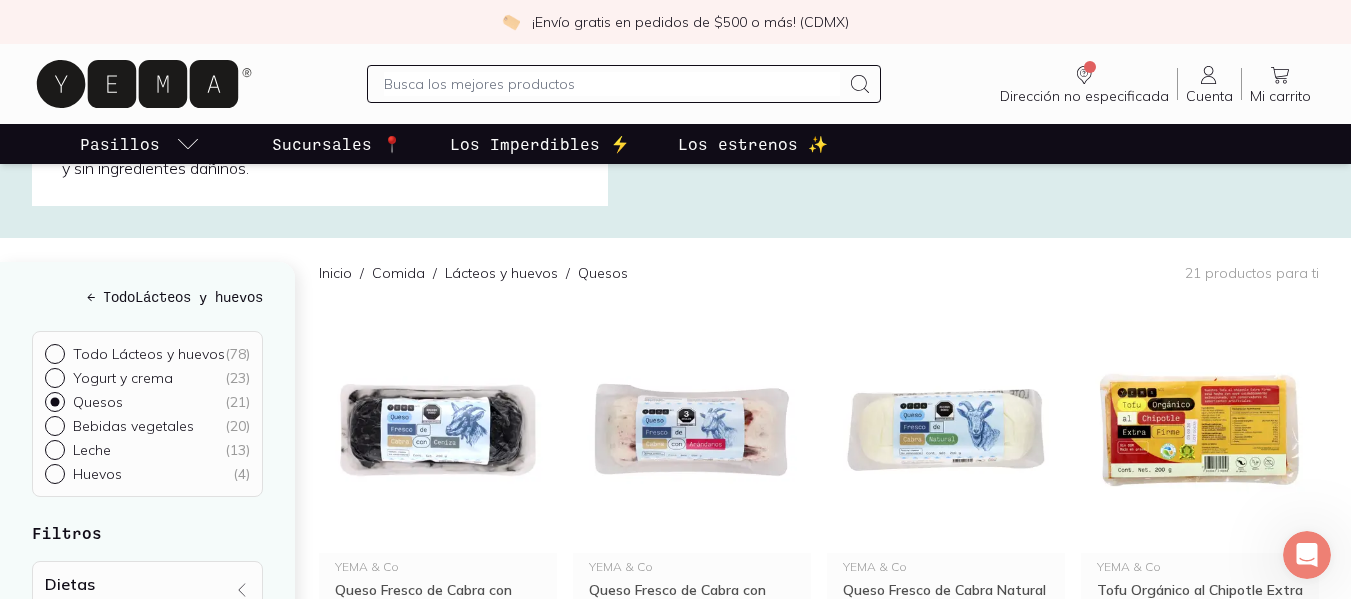 drag, startPoint x: 606, startPoint y: 351, endPoint x: 410, endPoint y: 195, distance: 250.5035 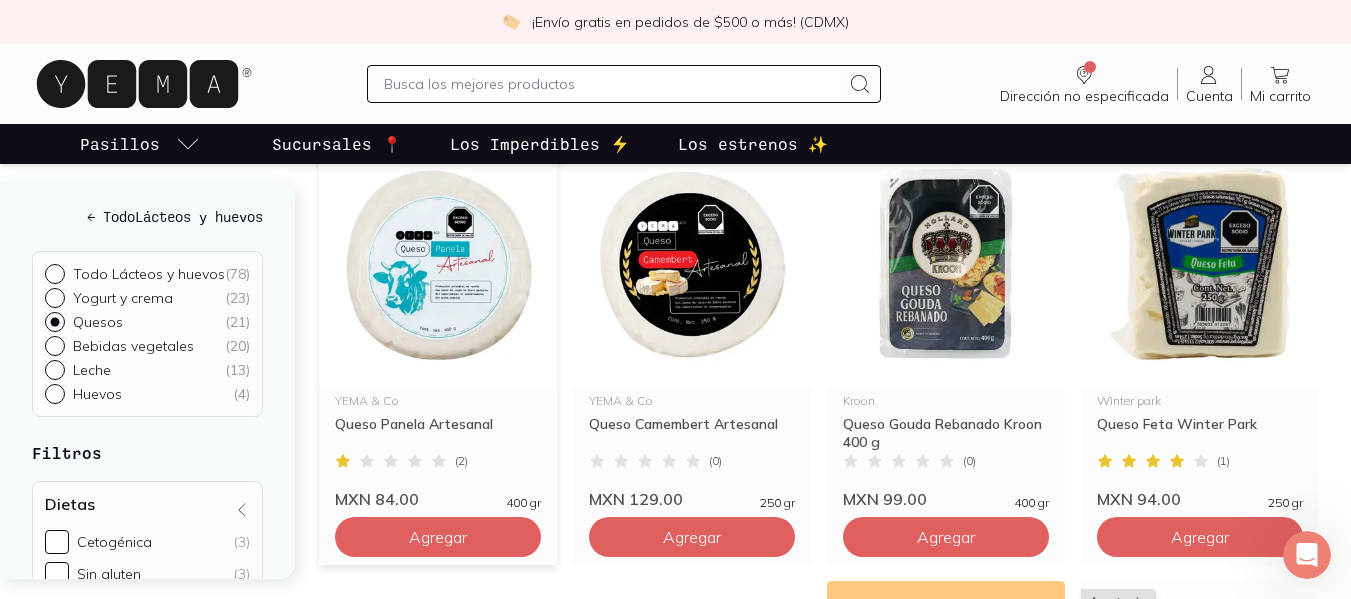 scroll, scrollTop: 1173, scrollLeft: 0, axis: vertical 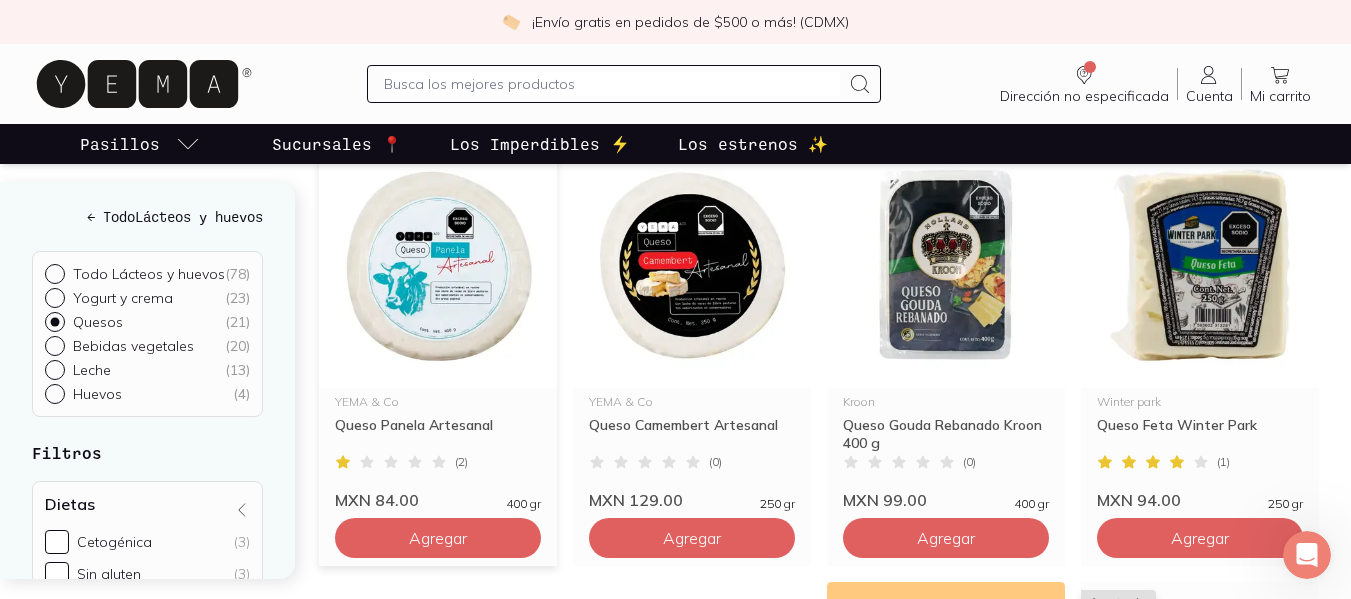 click at bounding box center [438, 265] 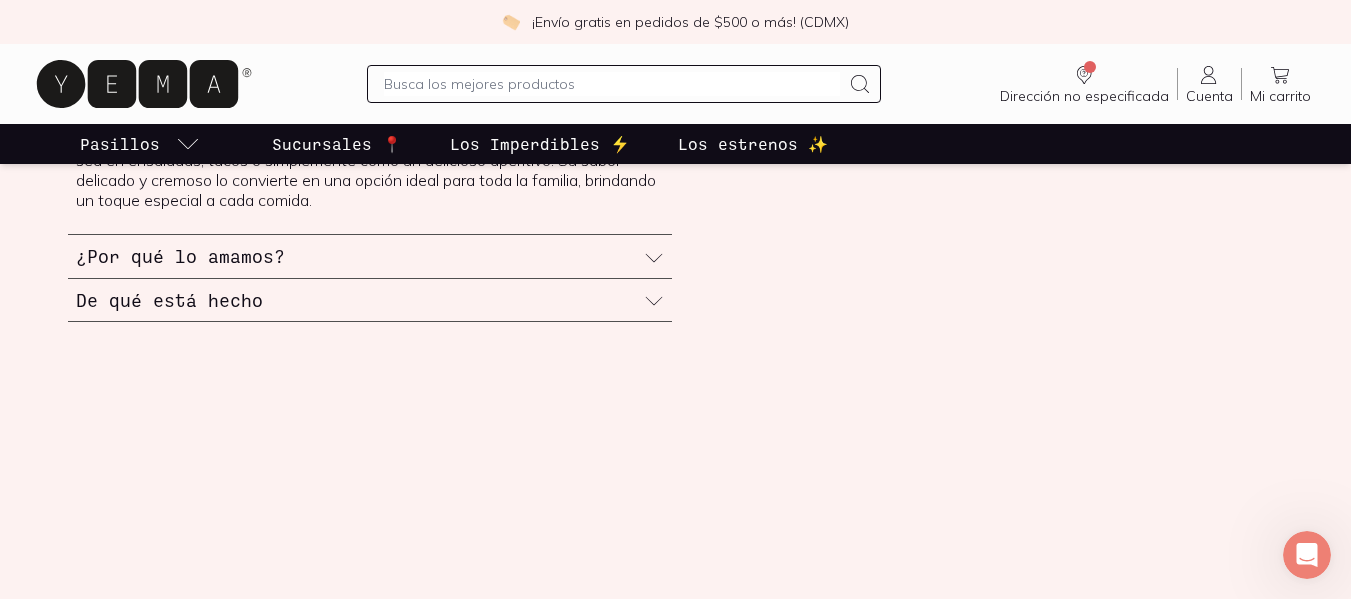 scroll, scrollTop: 870, scrollLeft: 0, axis: vertical 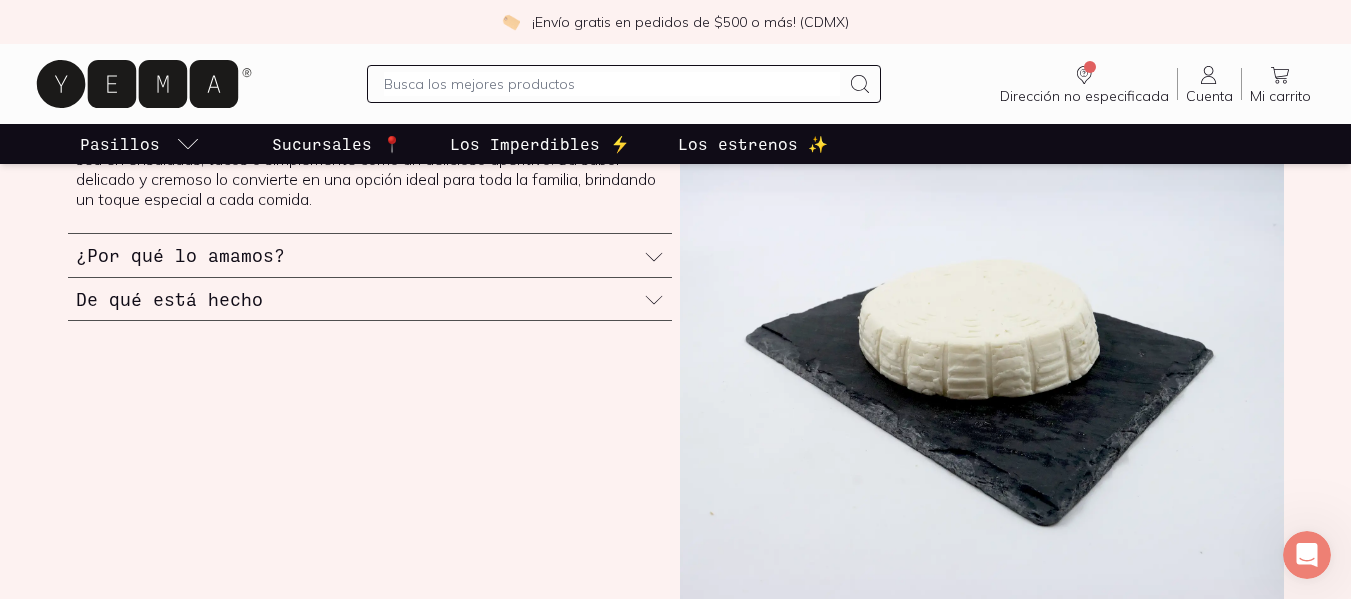 click on "¿Por qué lo amamos?" at bounding box center (370, 255) 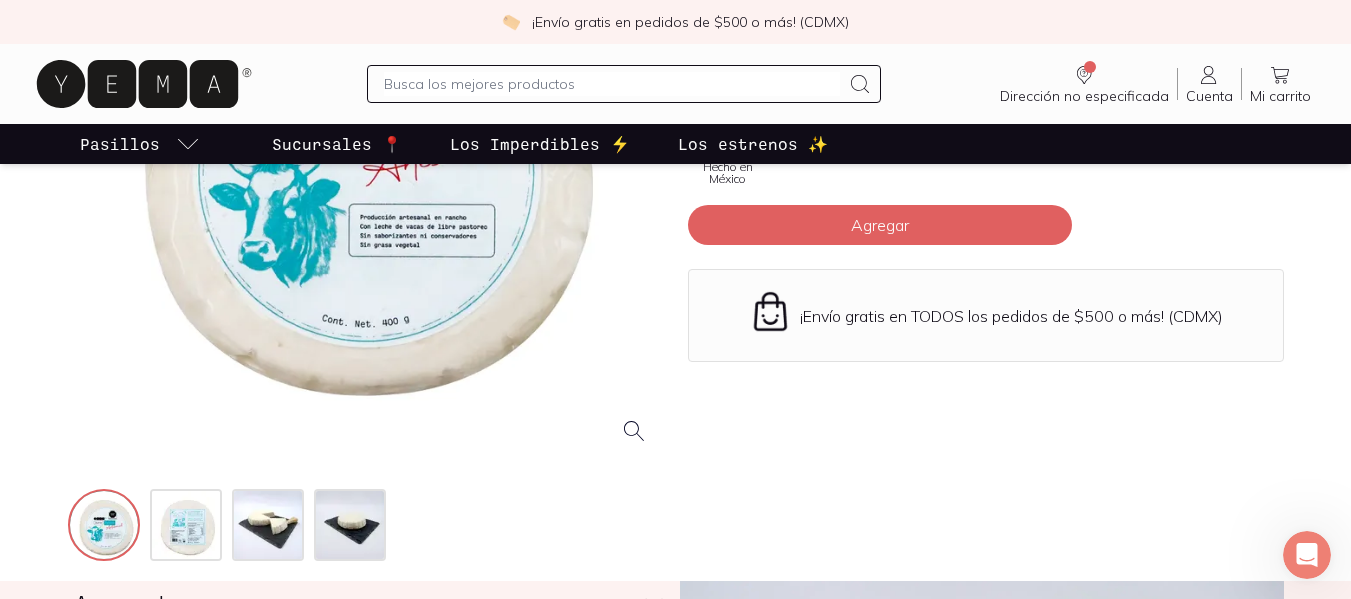 scroll, scrollTop: 0, scrollLeft: 0, axis: both 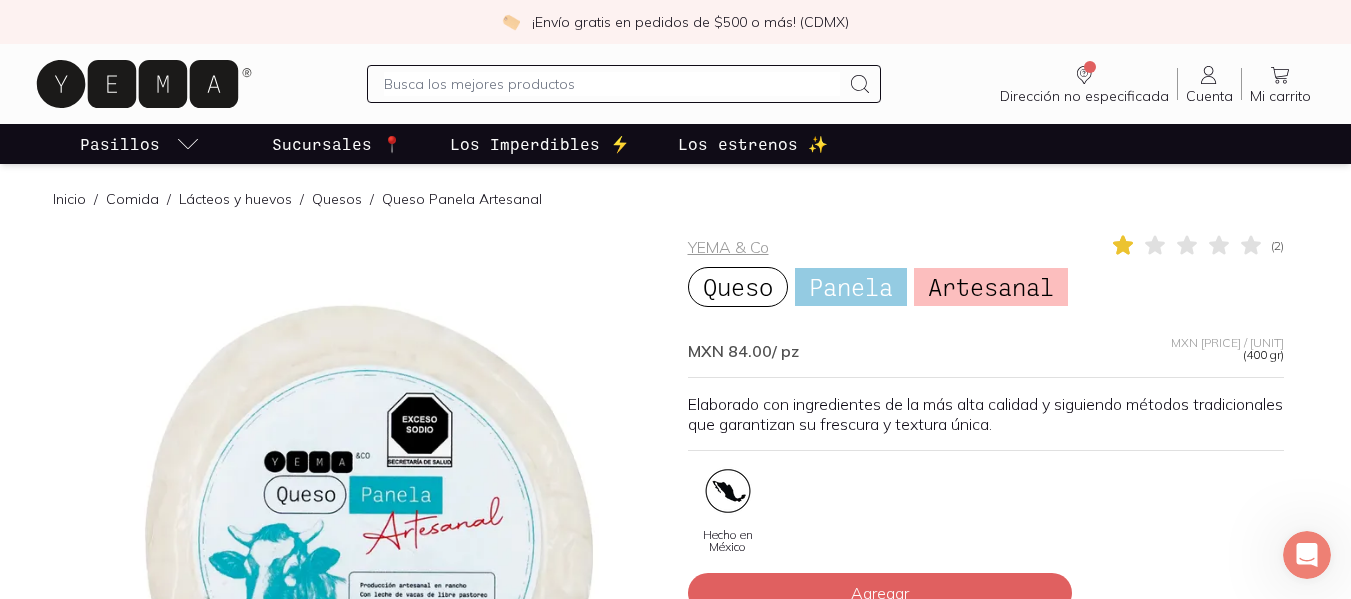 click at bounding box center (612, 84) 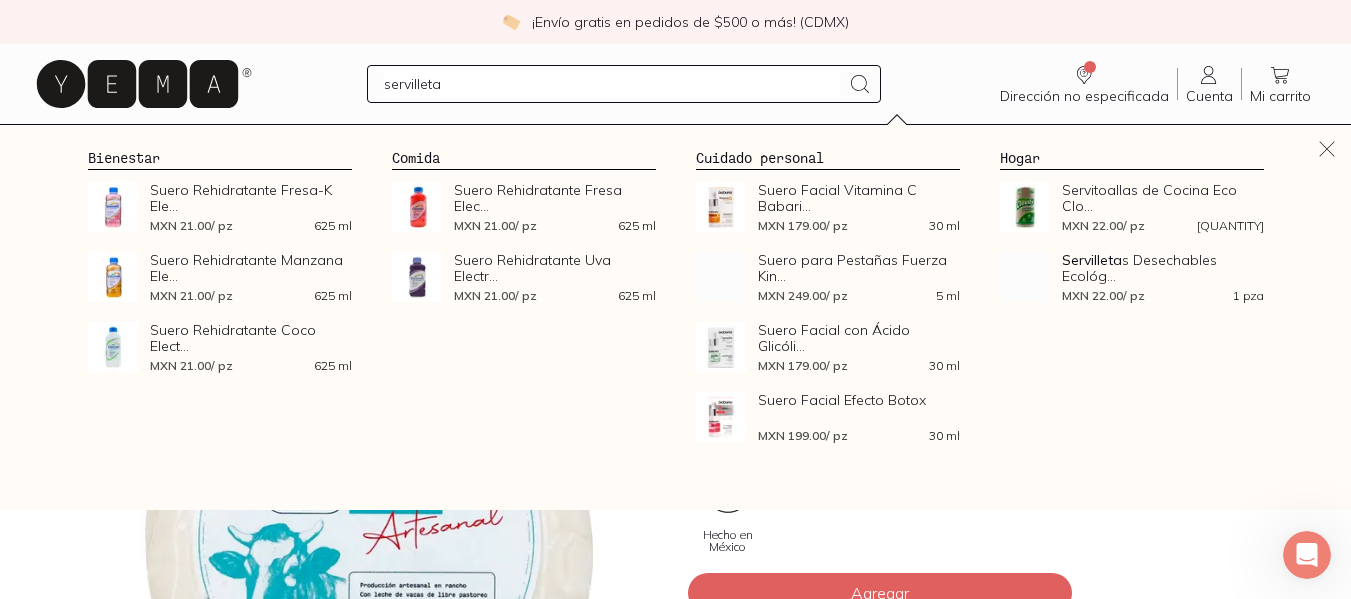 type on "servilletas" 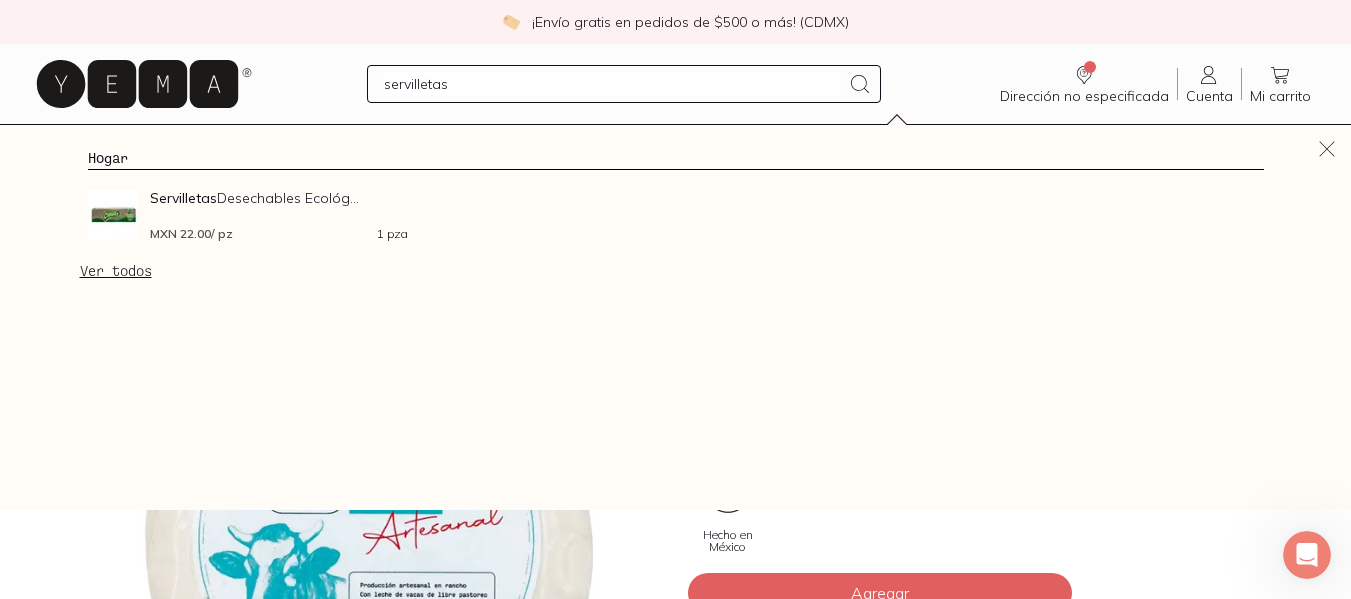 type 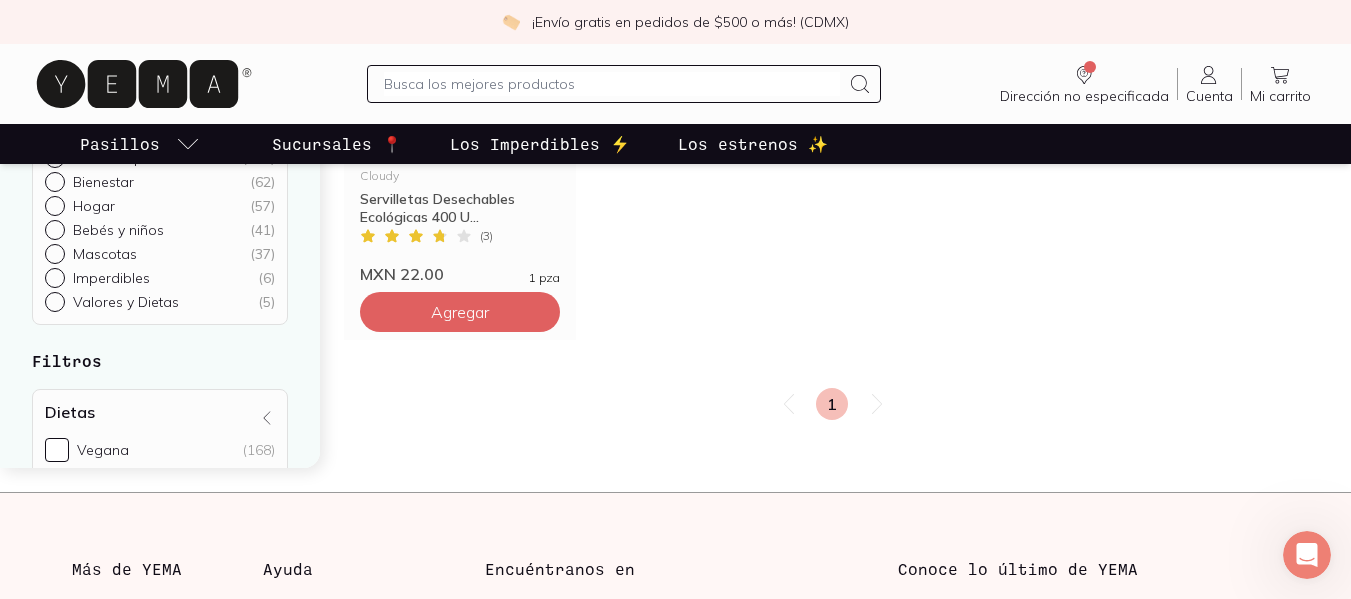 scroll, scrollTop: 488, scrollLeft: 0, axis: vertical 